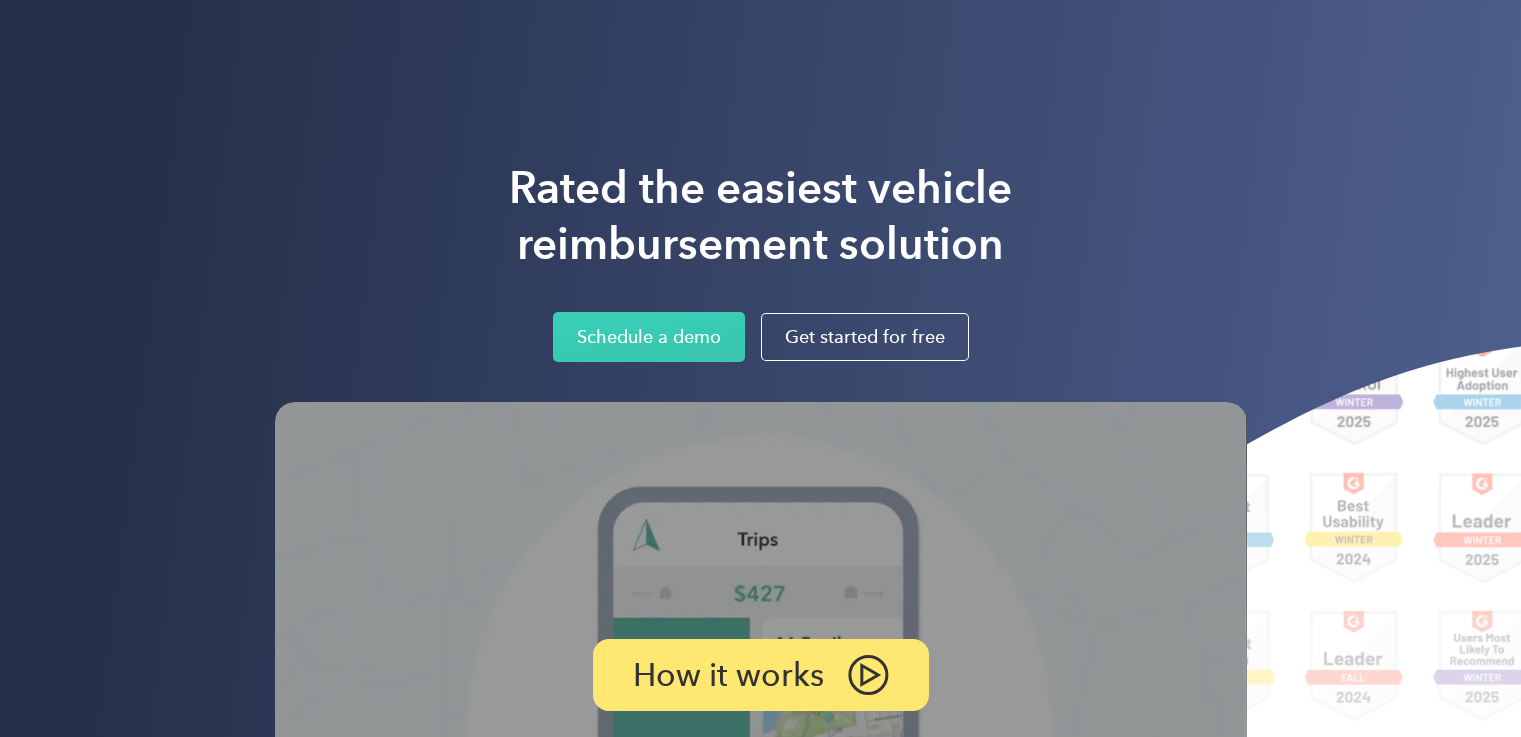 scroll, scrollTop: 0, scrollLeft: 0, axis: both 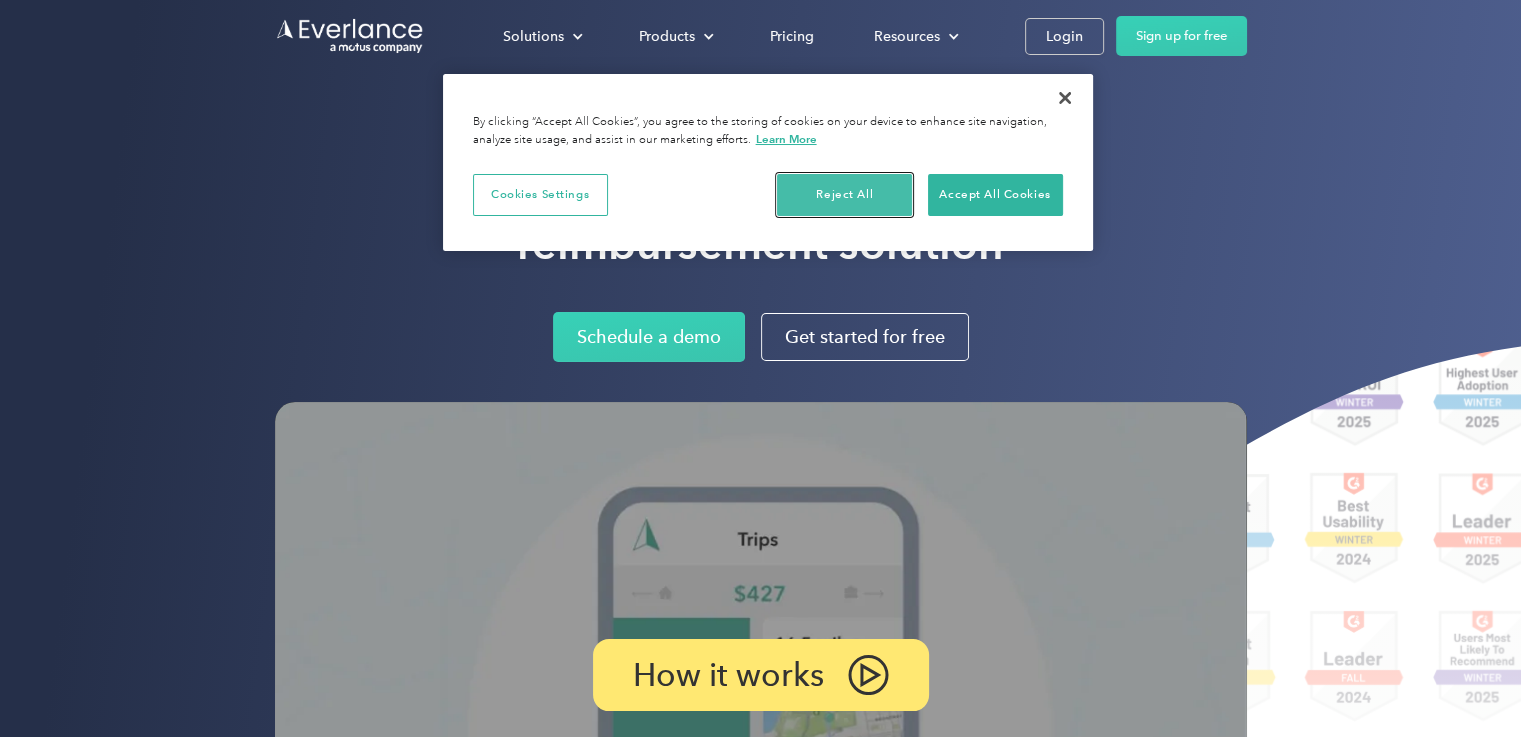 click on "Reject All" at bounding box center (844, 195) 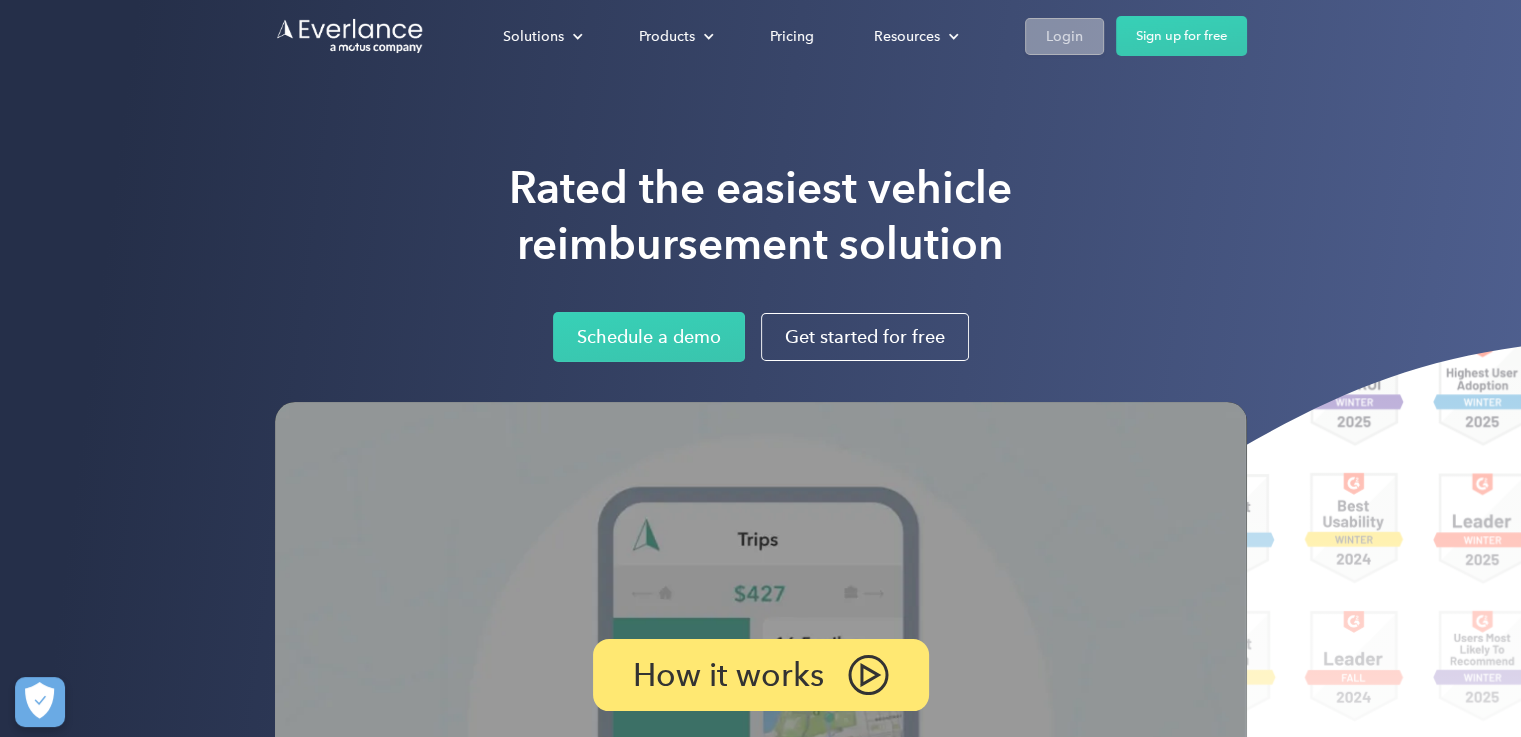 click on "Login" at bounding box center (1064, 36) 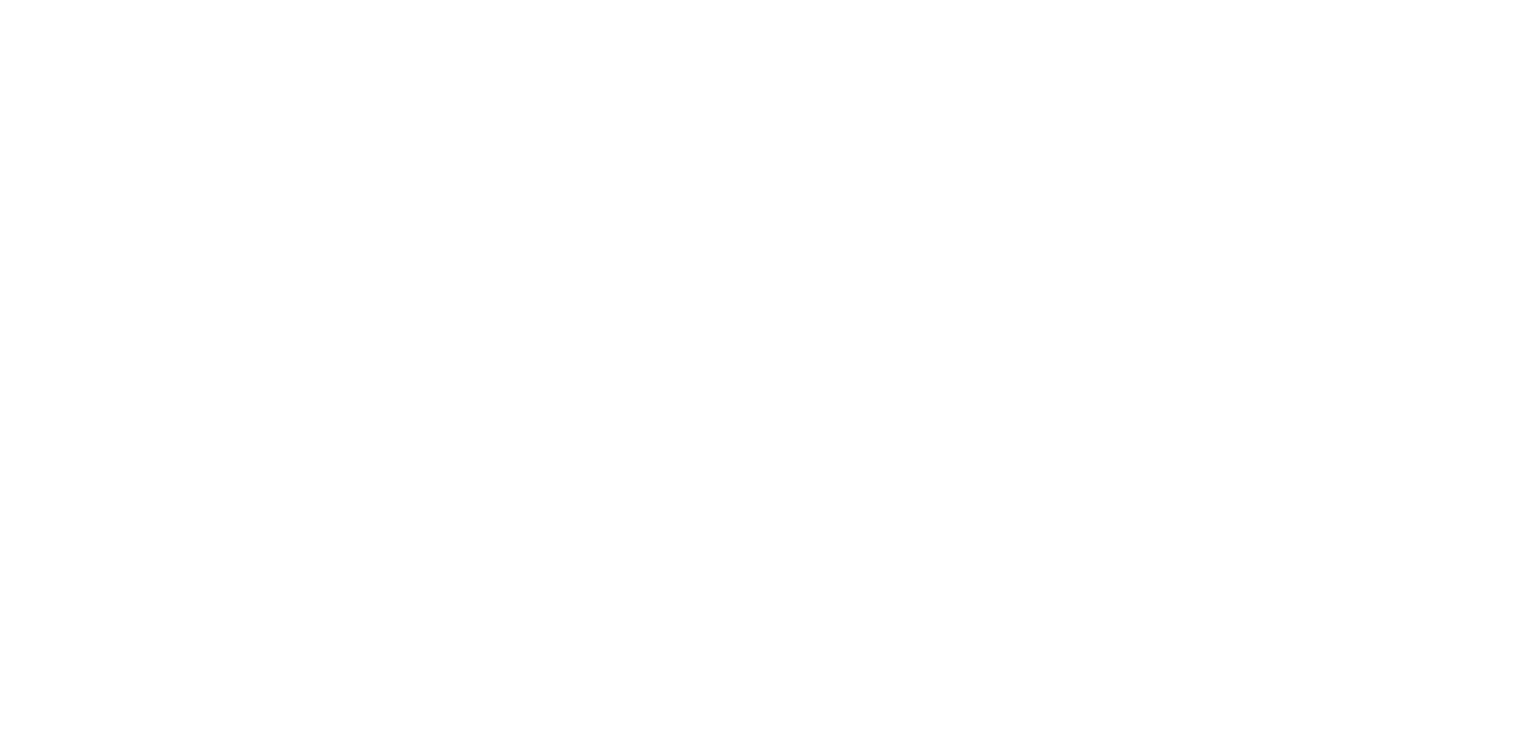 scroll, scrollTop: 0, scrollLeft: 0, axis: both 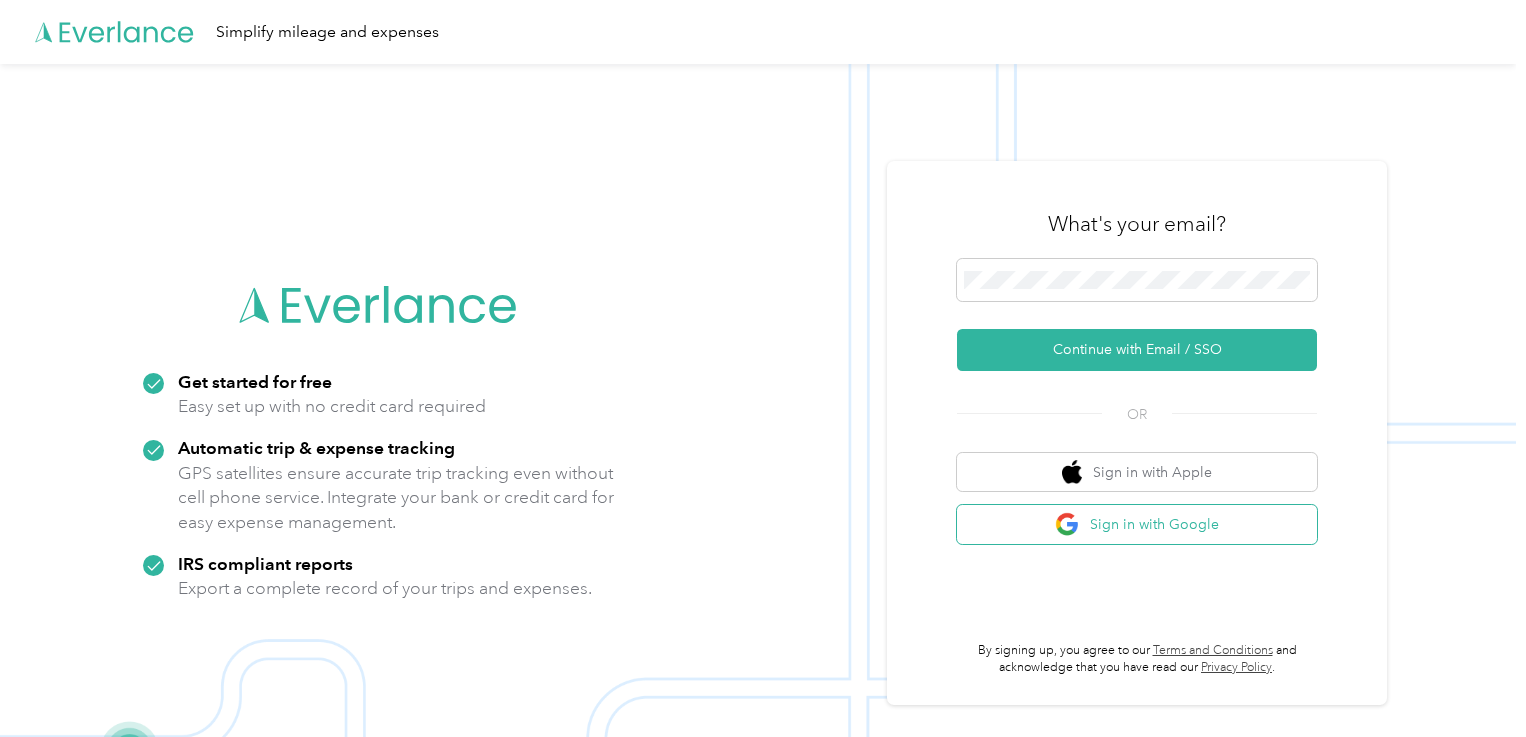 click on "Sign in with Google" at bounding box center (1137, 524) 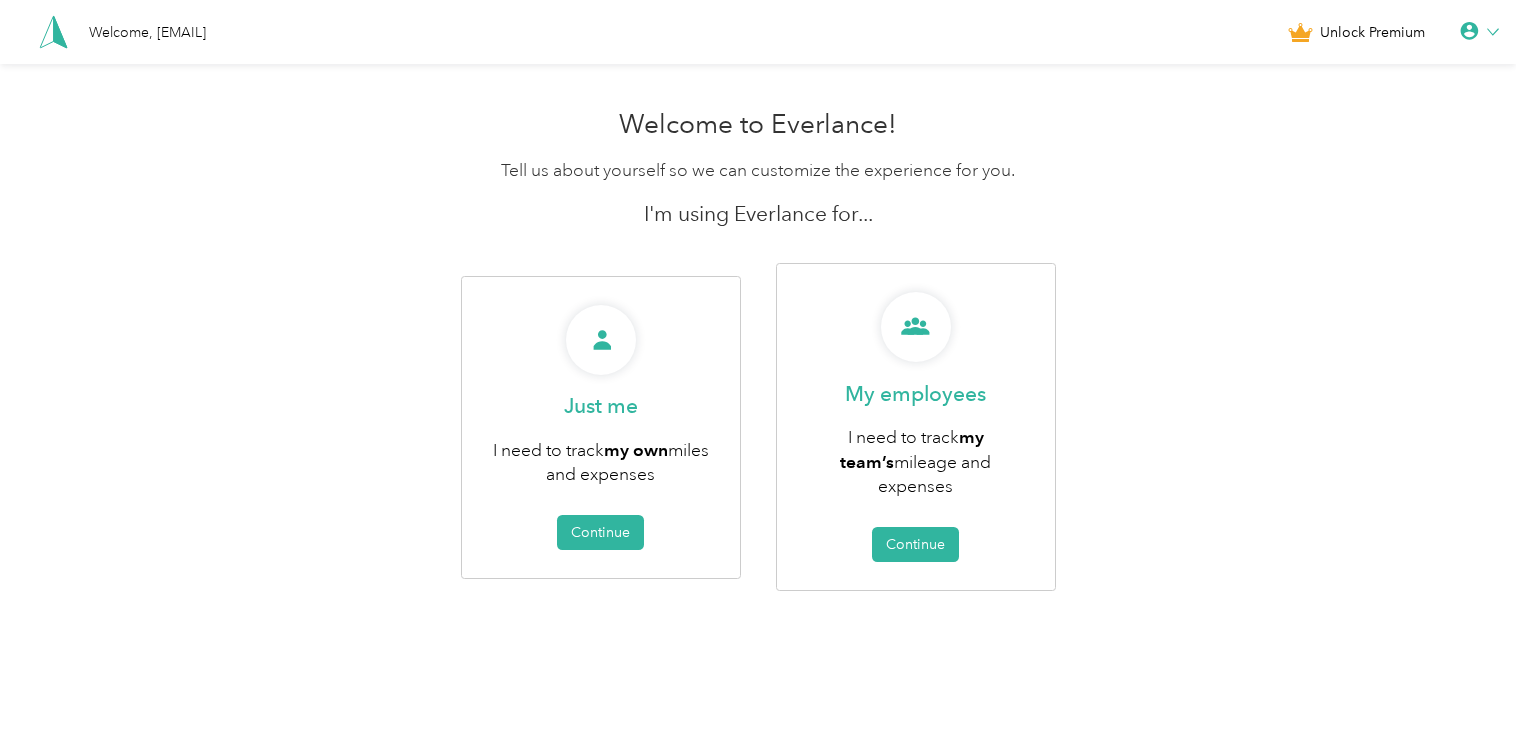 click 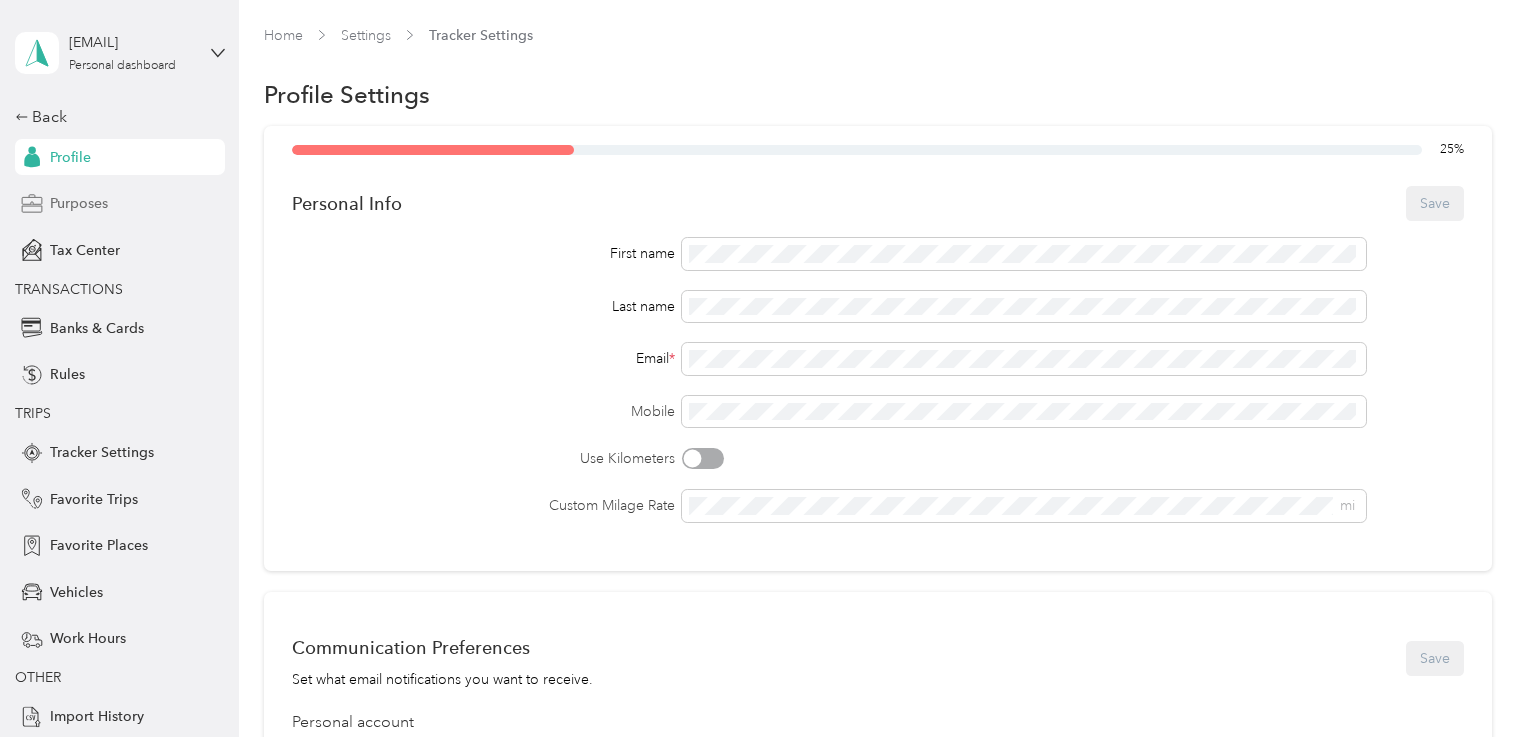 click on "Purposes" at bounding box center (120, 204) 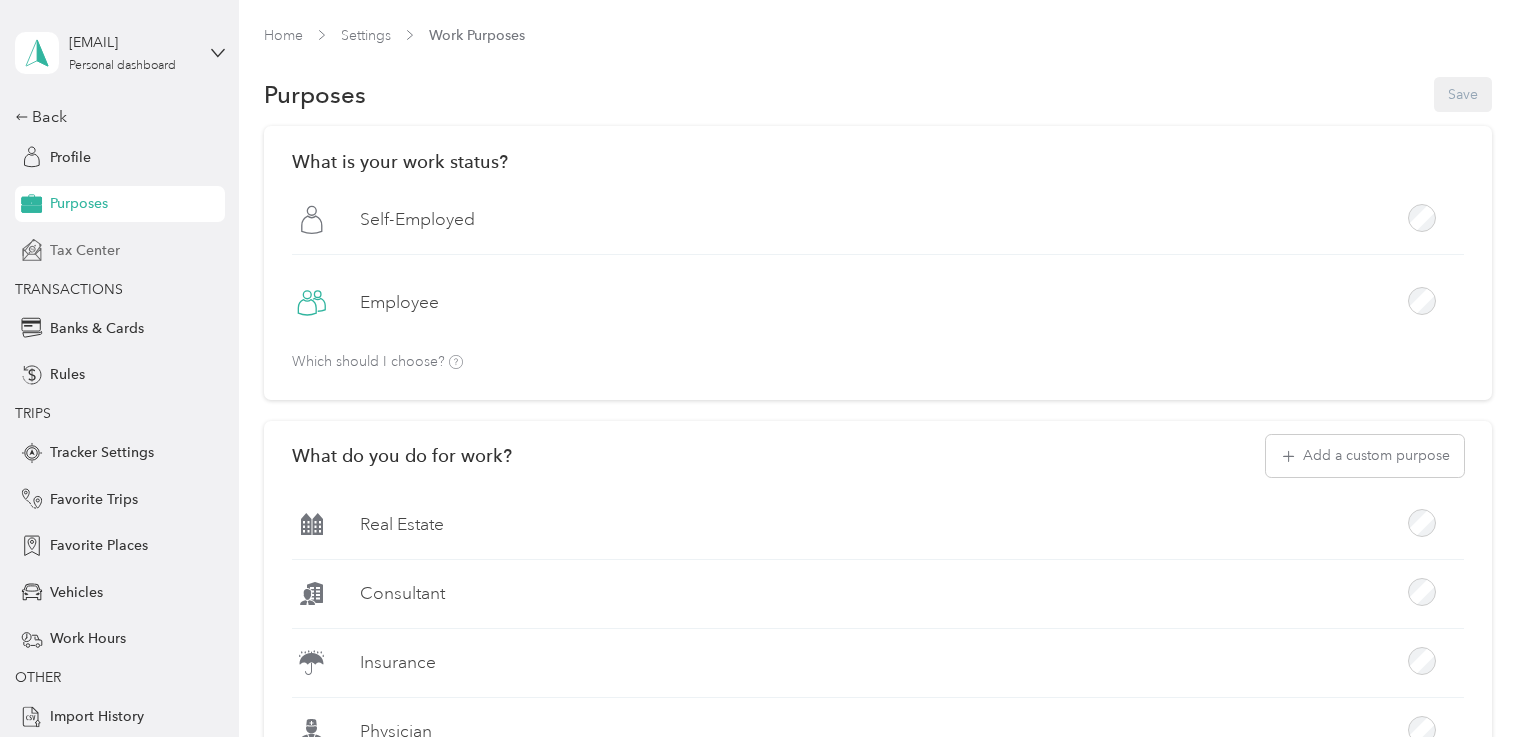 click on "Tax Center" at bounding box center [85, 250] 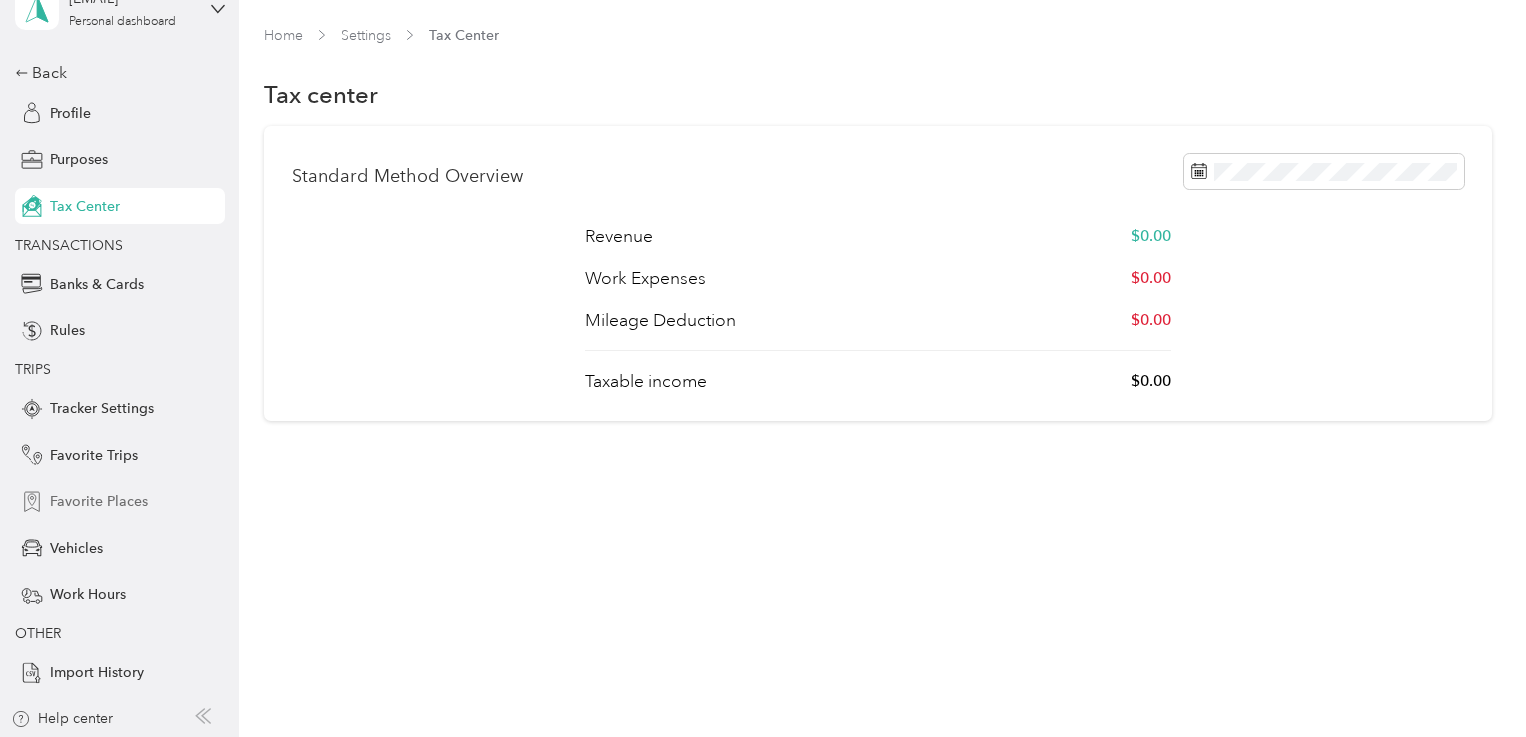 scroll, scrollTop: 46, scrollLeft: 0, axis: vertical 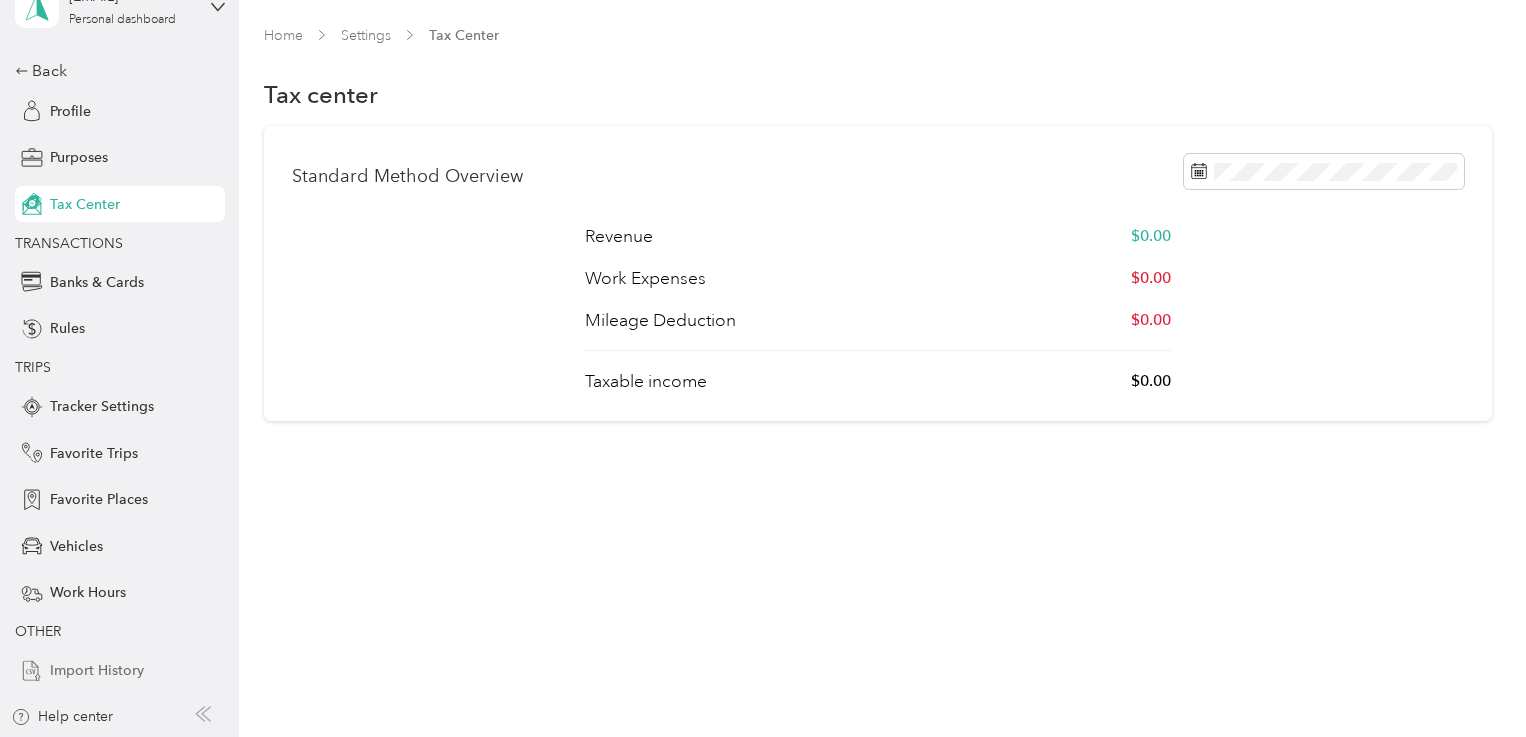 click on "Import History" at bounding box center [97, 670] 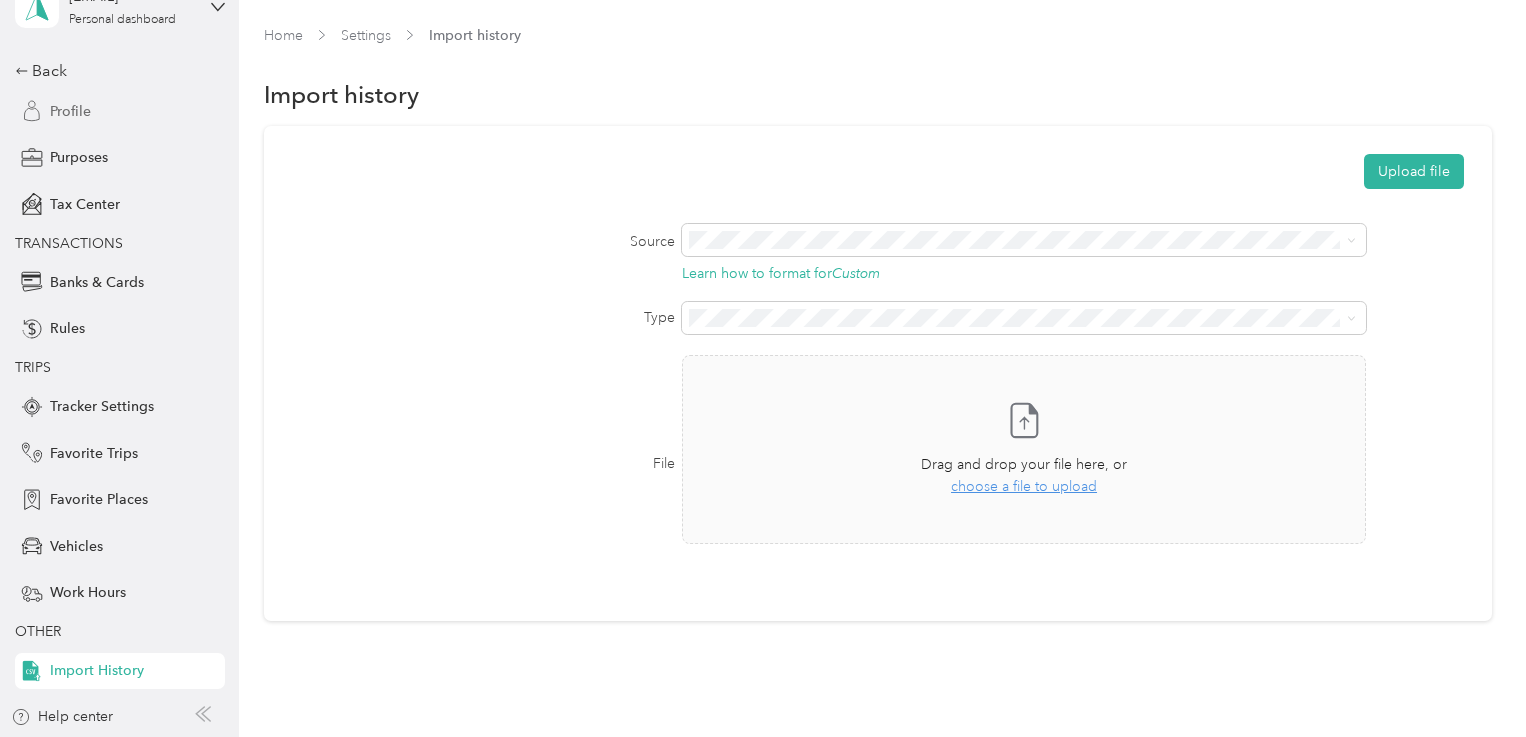 click on "Profile" at bounding box center [120, 111] 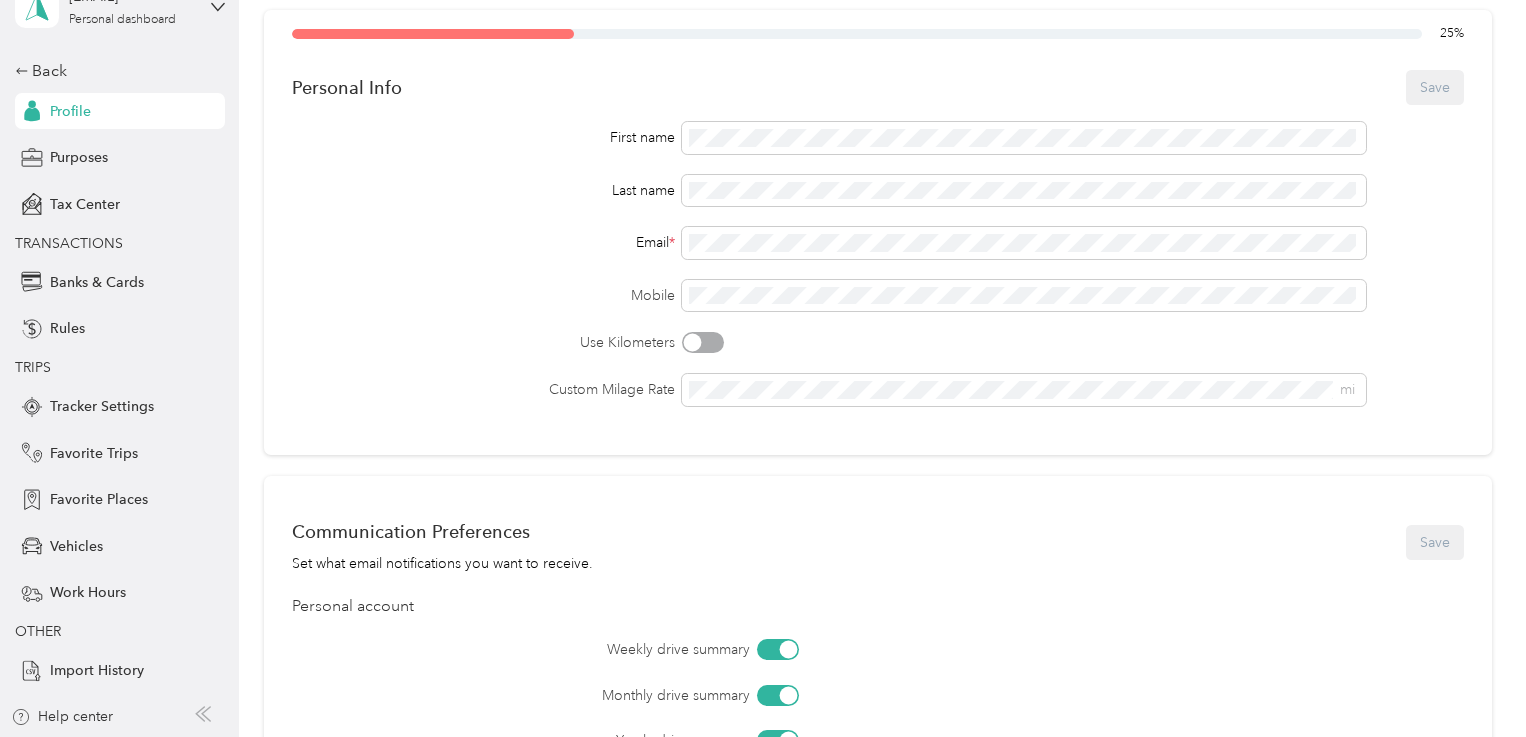 scroll, scrollTop: 107, scrollLeft: 0, axis: vertical 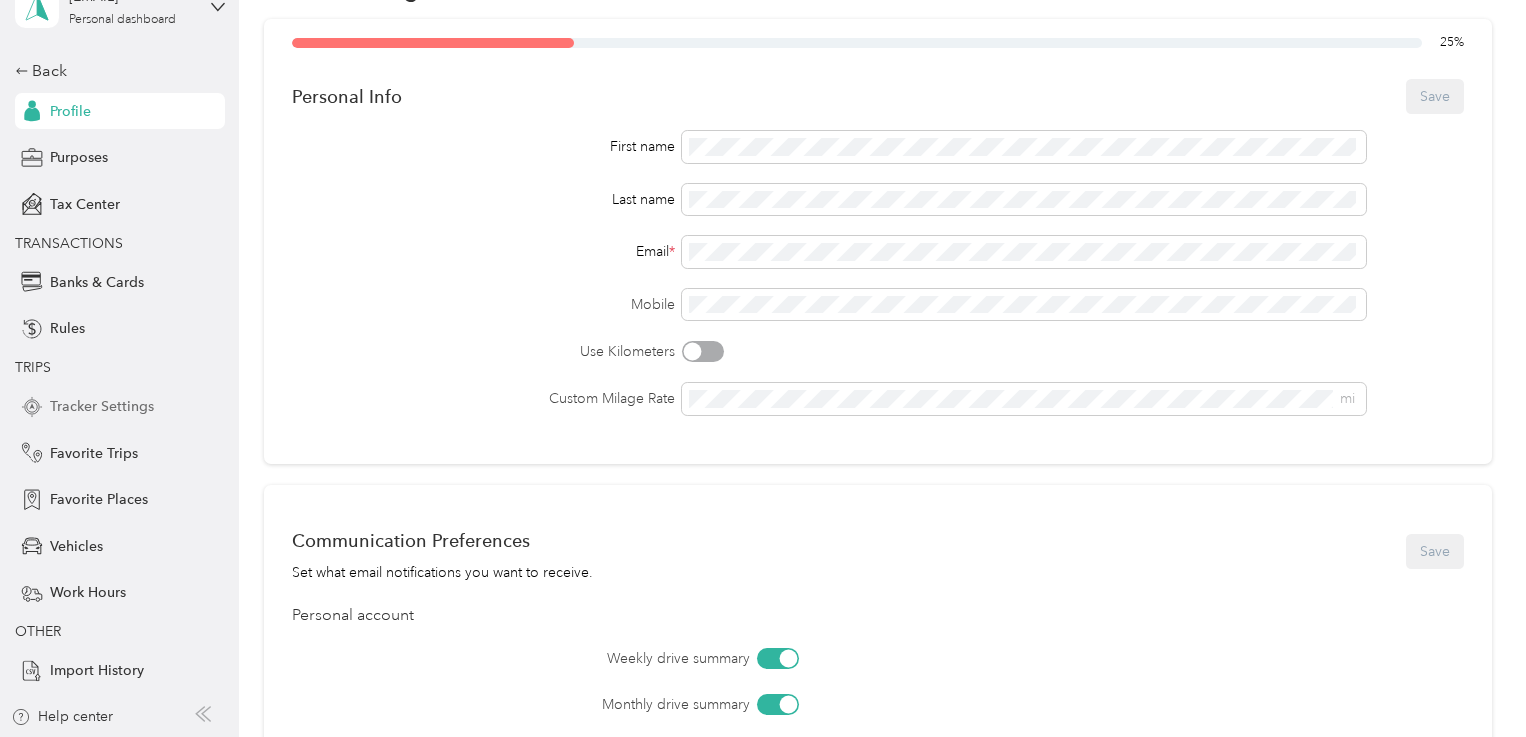 click on "Tracker Settings" at bounding box center (102, 406) 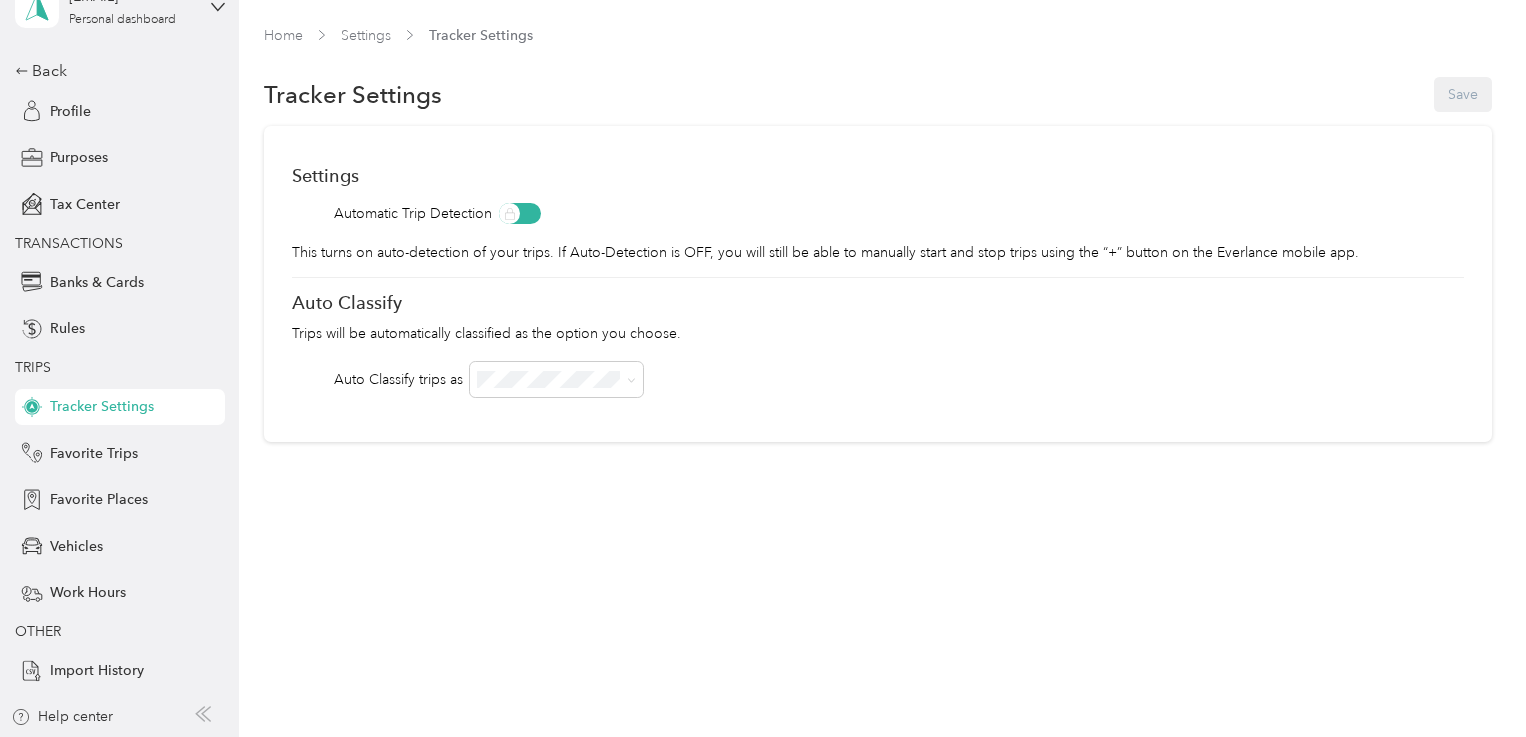 scroll, scrollTop: 0, scrollLeft: 0, axis: both 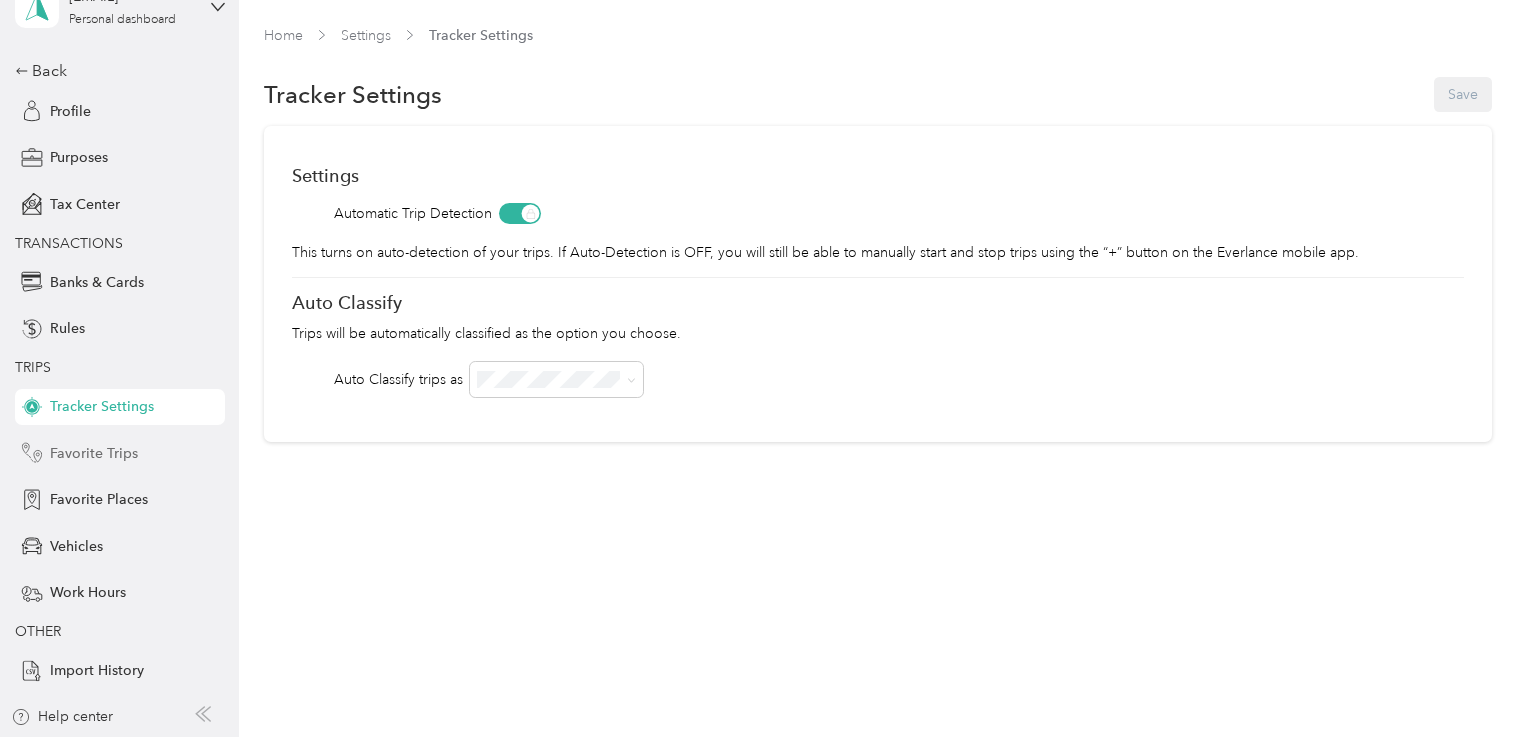 click on "Favorite Trips" at bounding box center [94, 453] 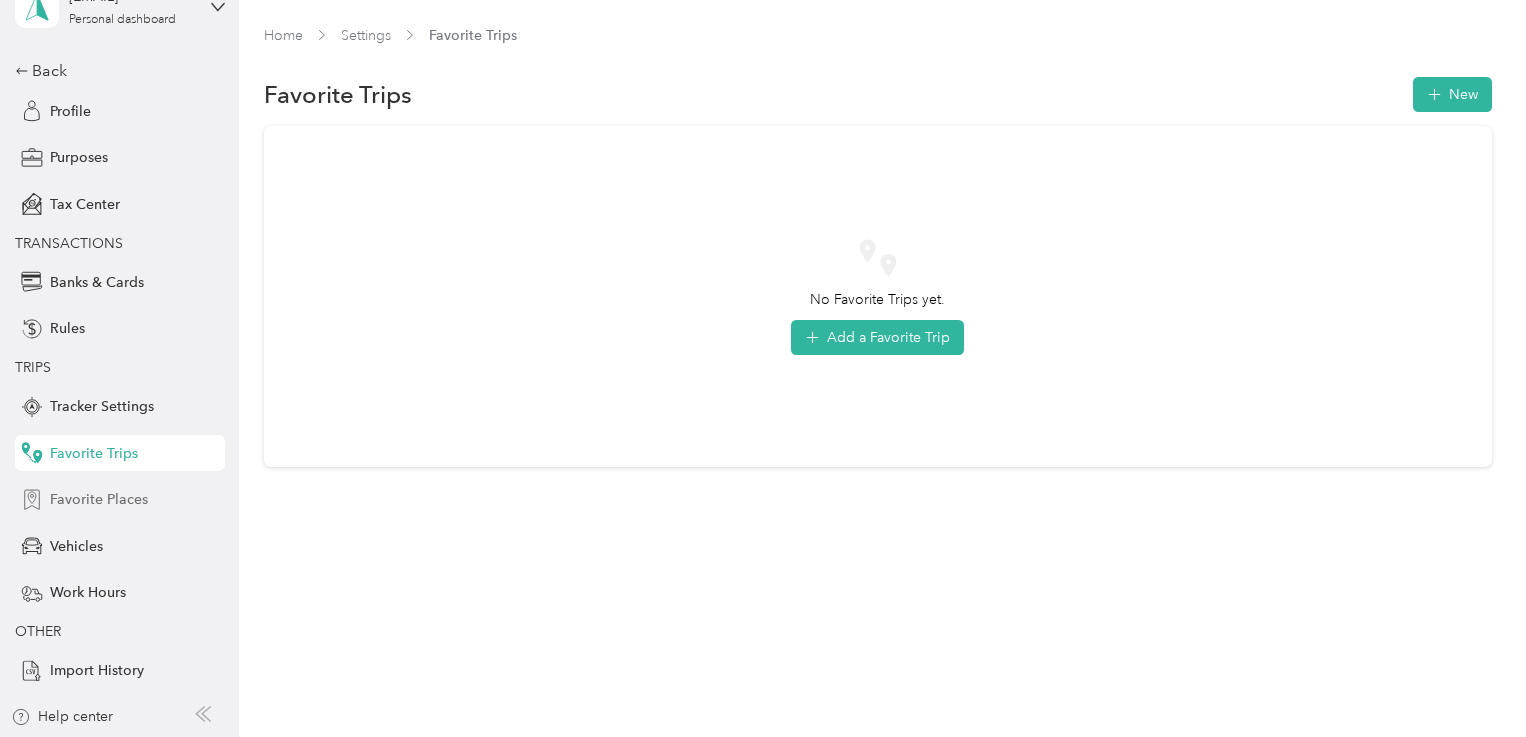 click on "Favorite Places" at bounding box center (99, 499) 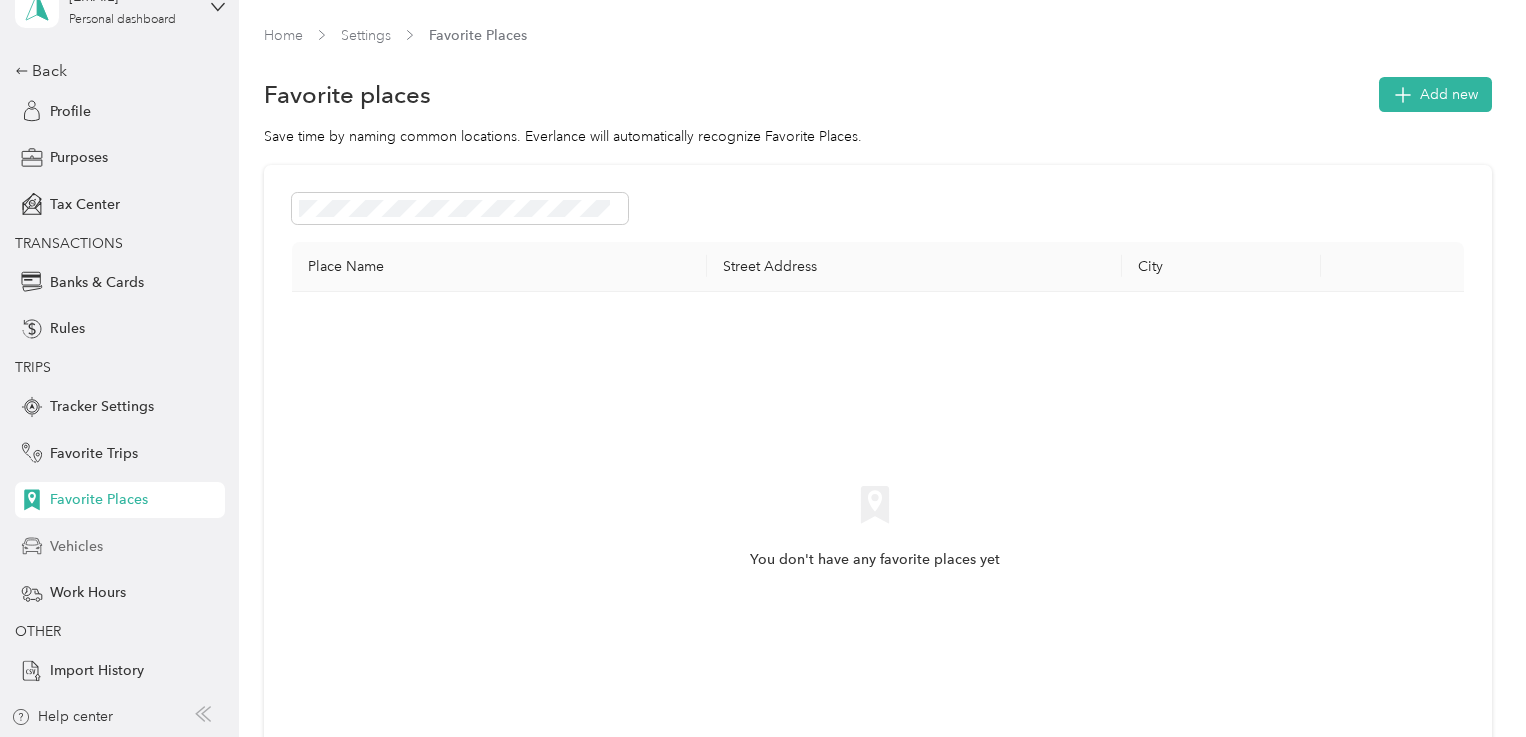 click on "Vehicles" at bounding box center [76, 546] 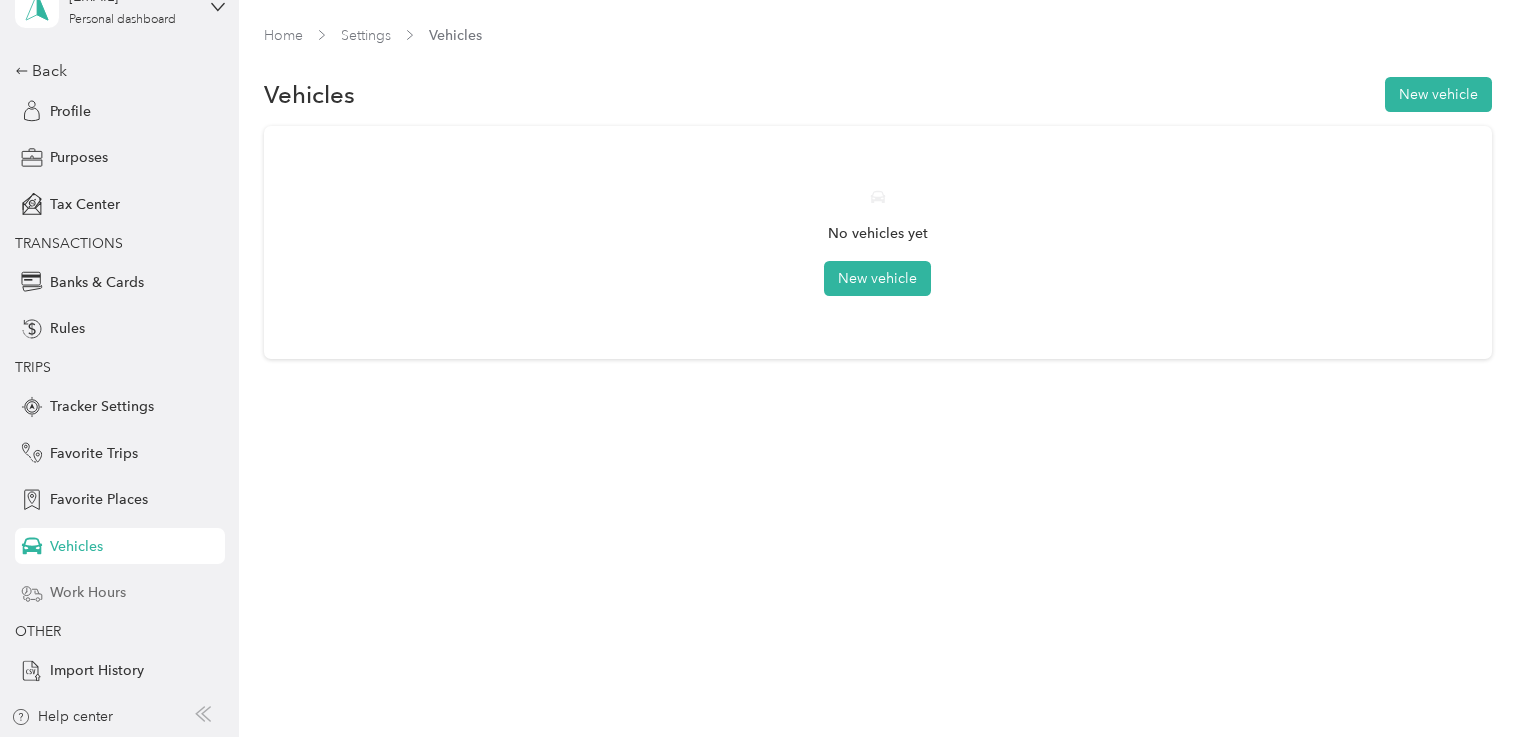 click on "Work Hours" at bounding box center [120, 593] 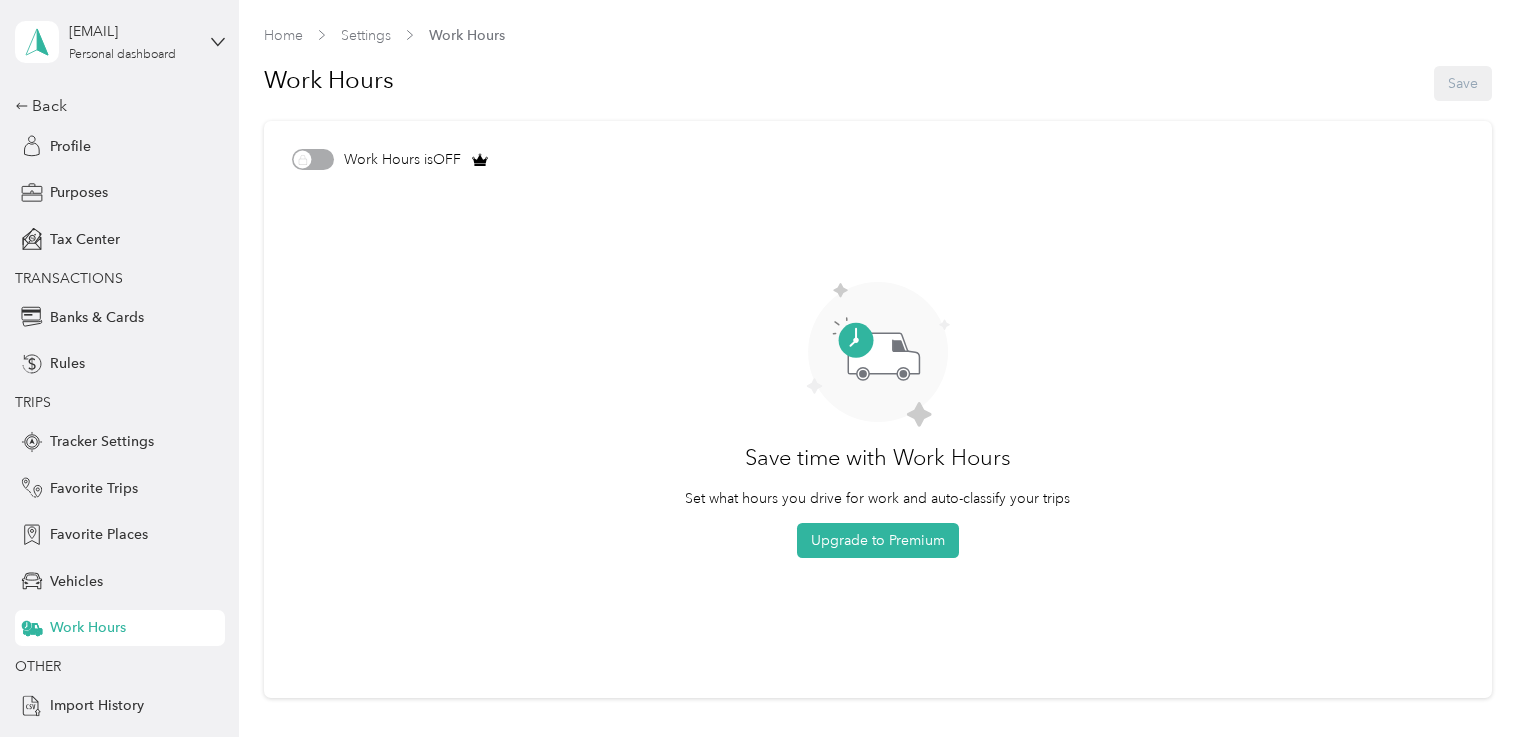 scroll, scrollTop: 0, scrollLeft: 0, axis: both 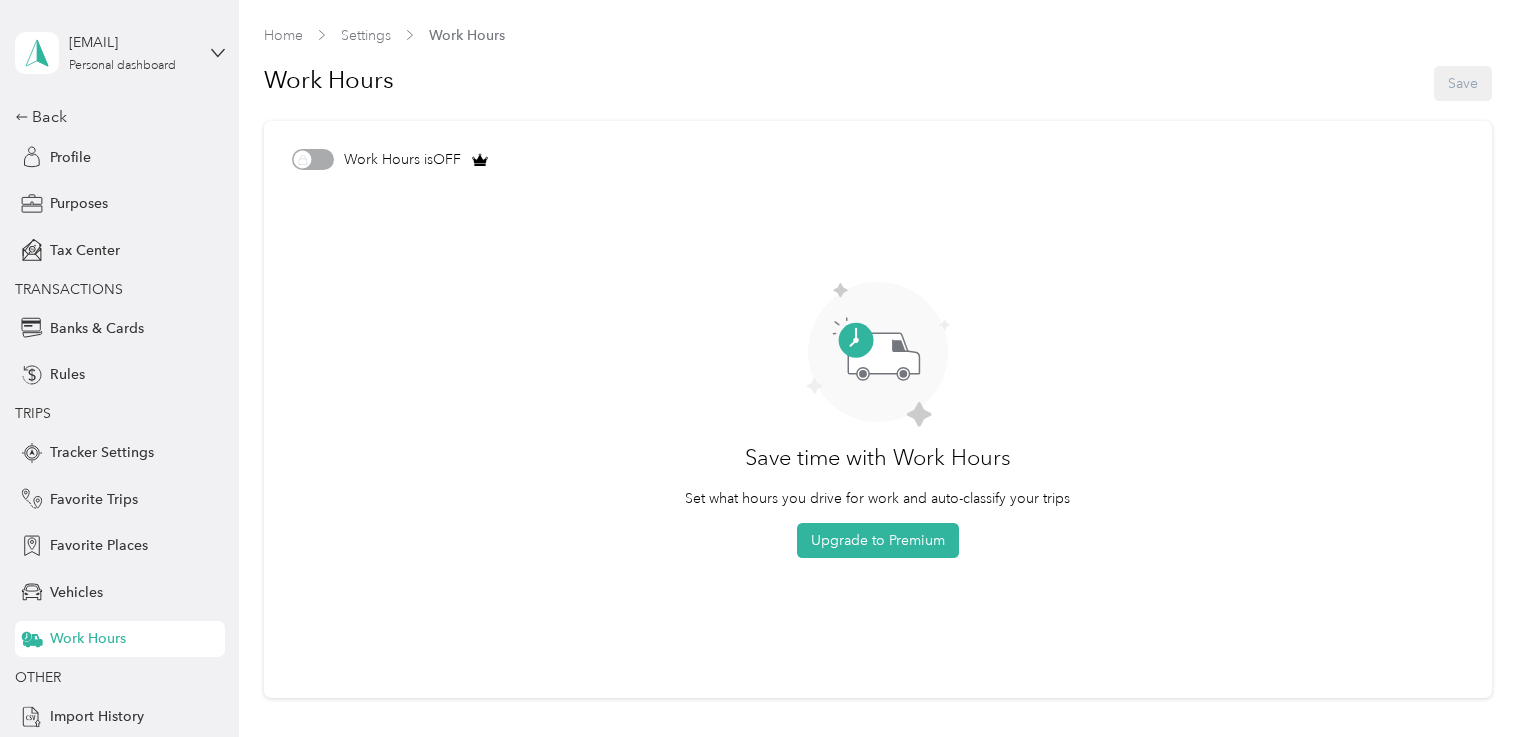 click on "taylorjr359@gmail.com Personal dashboard" at bounding box center [120, 53] 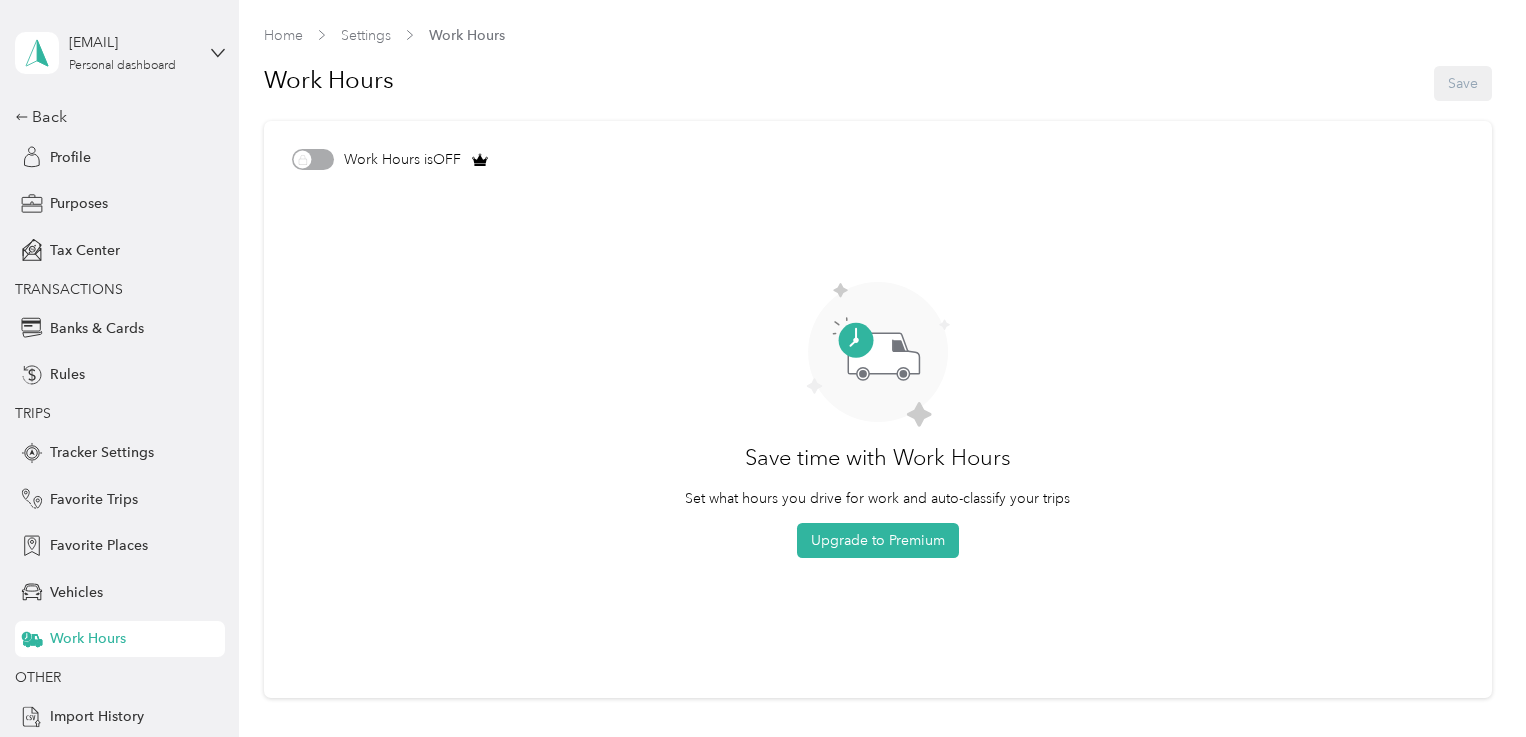 click on "Log out" at bounding box center [159, 164] 